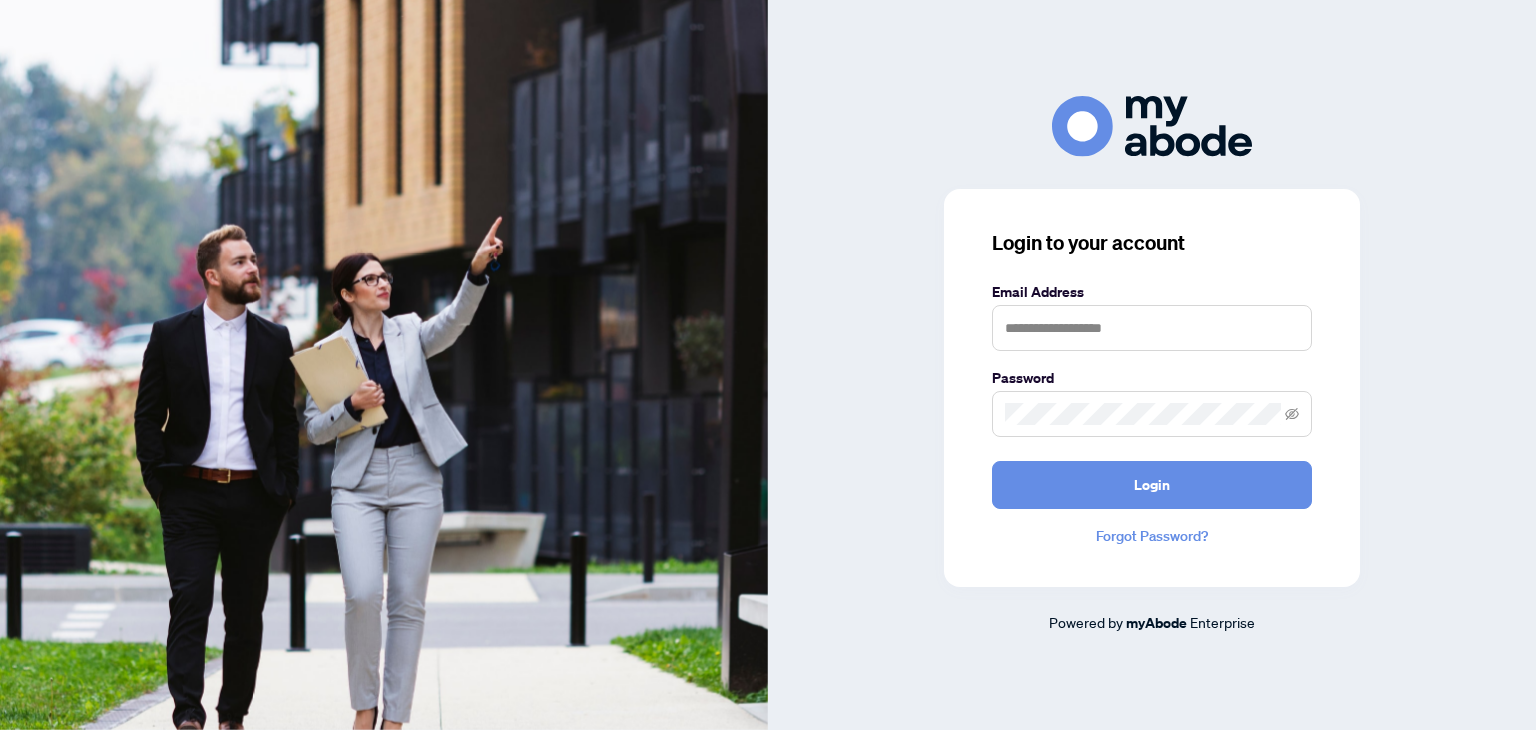 scroll, scrollTop: 0, scrollLeft: 0, axis: both 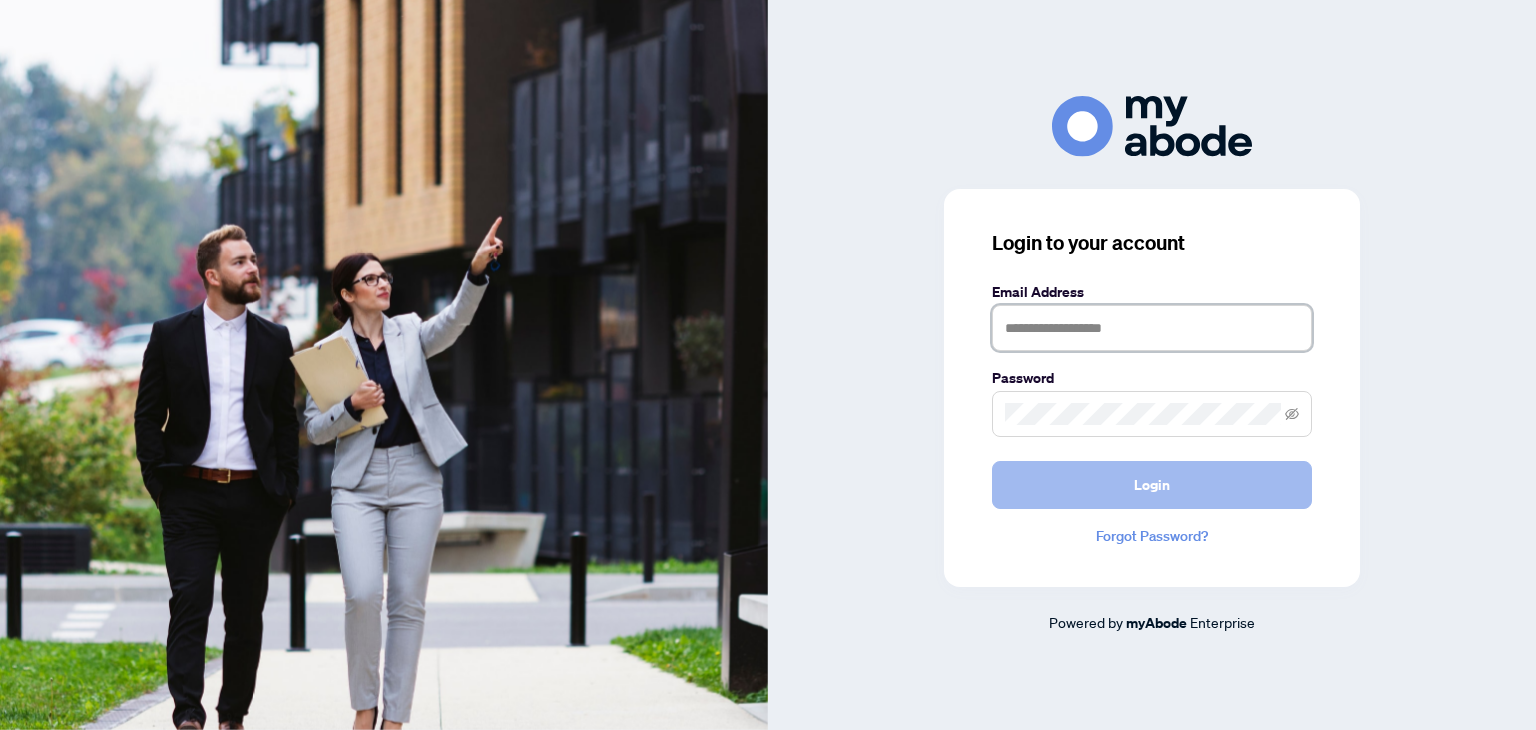 type on "**********" 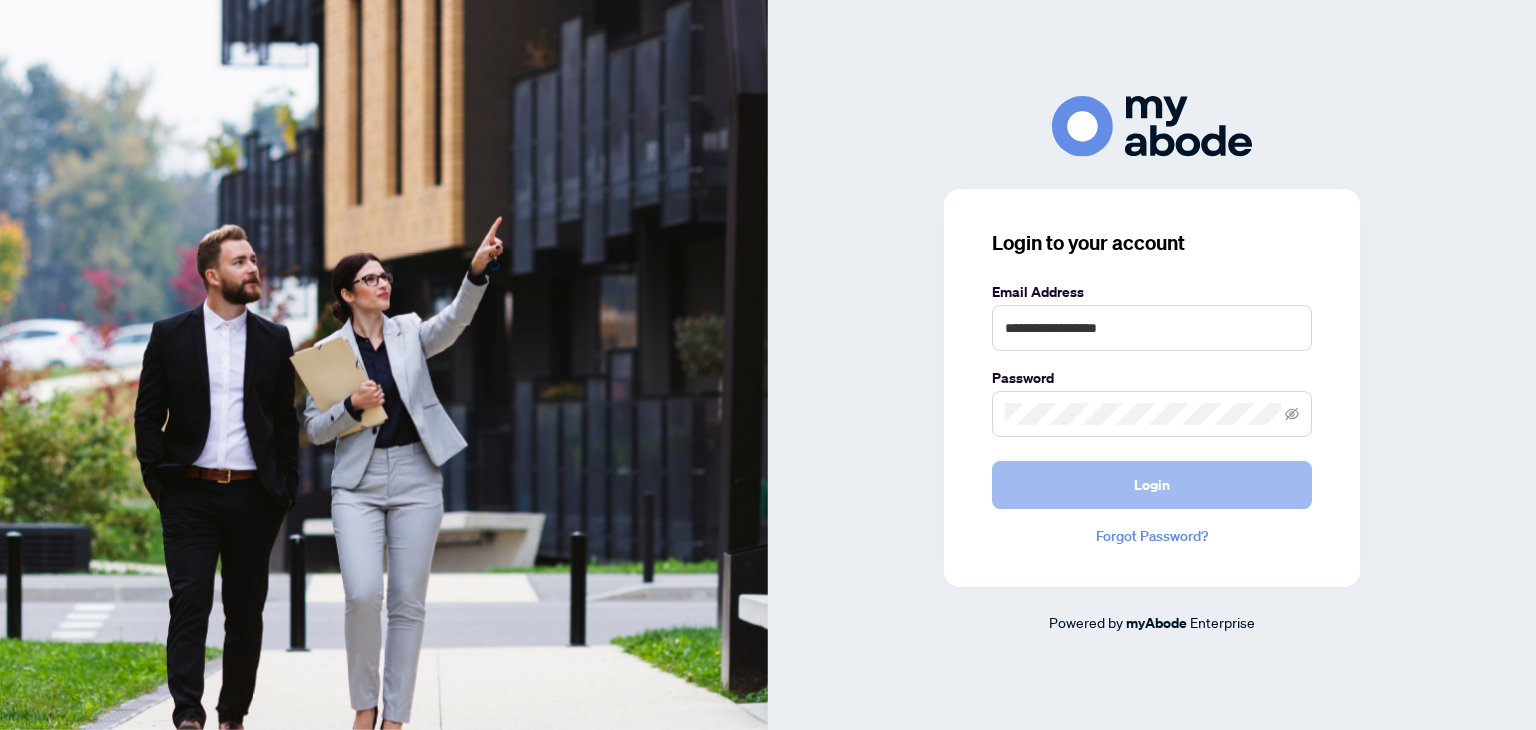 click on "Login" at bounding box center [1152, 485] 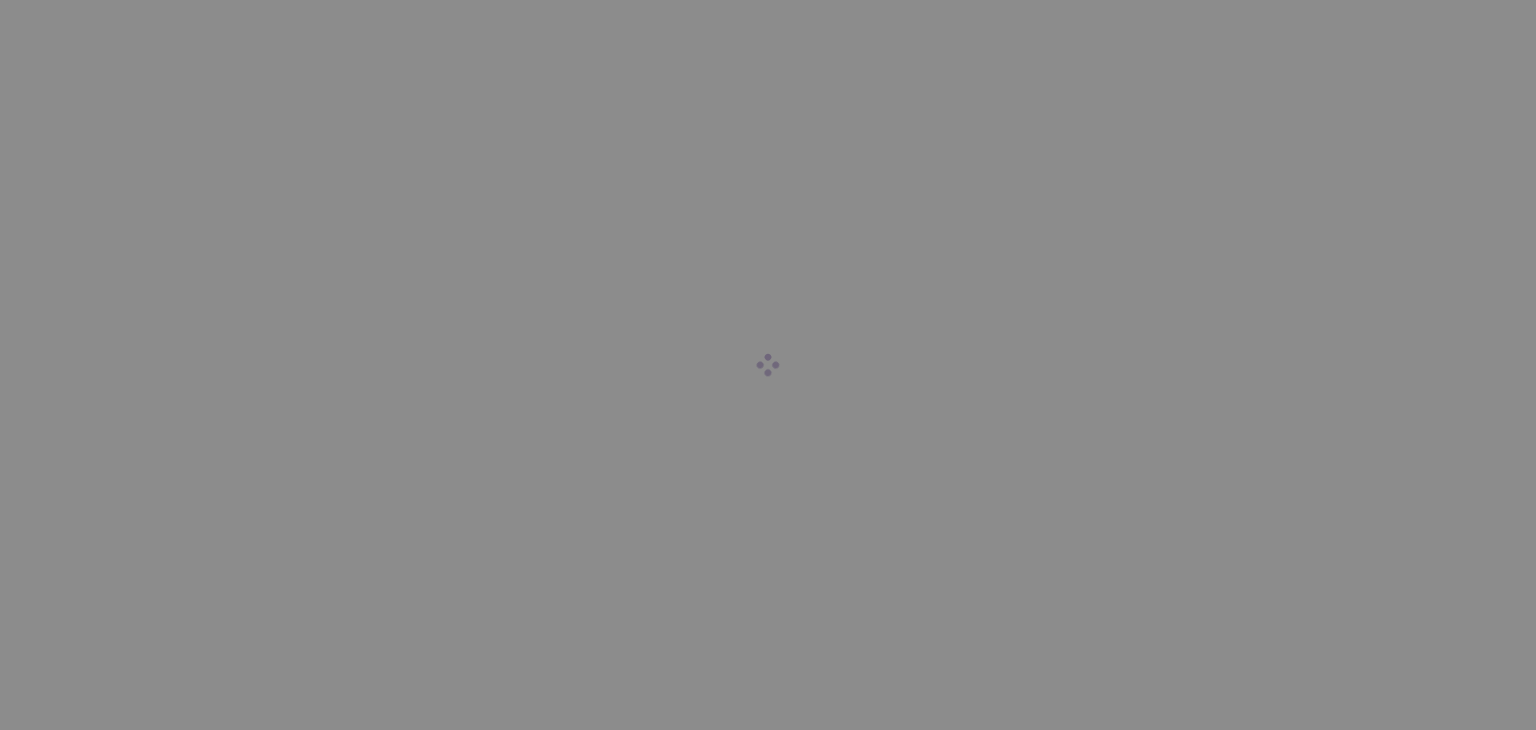 scroll, scrollTop: 0, scrollLeft: 0, axis: both 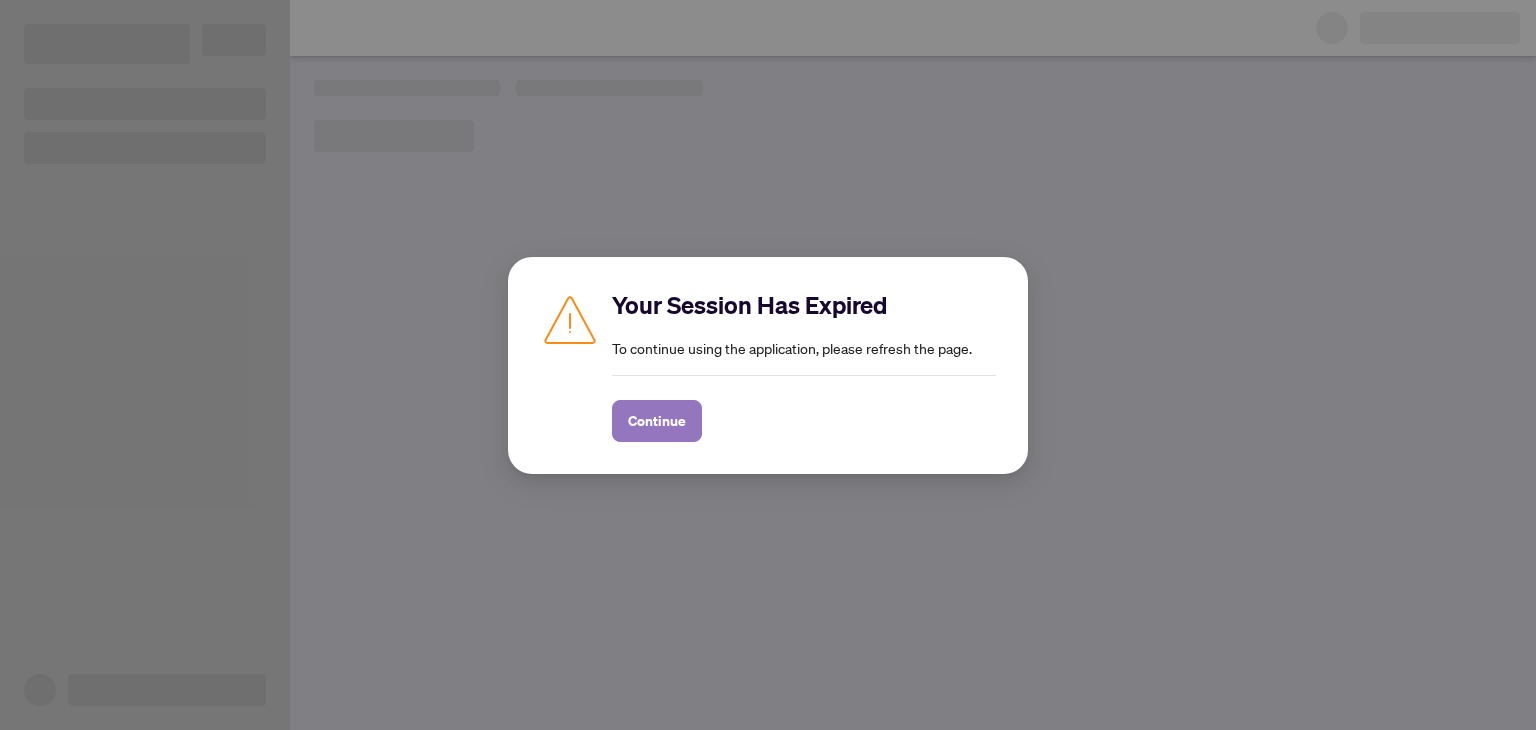click on "Continue" at bounding box center [657, 421] 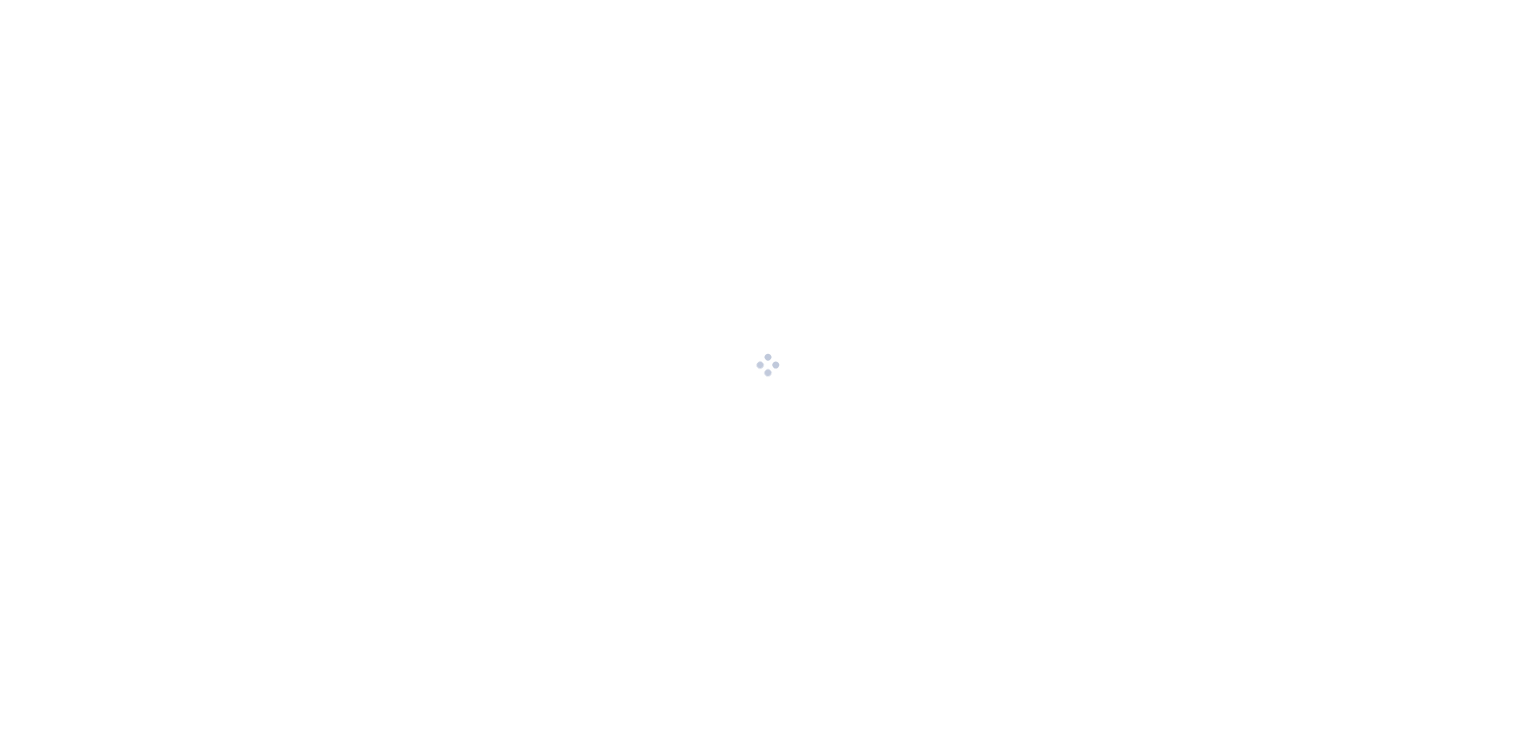 scroll, scrollTop: 0, scrollLeft: 0, axis: both 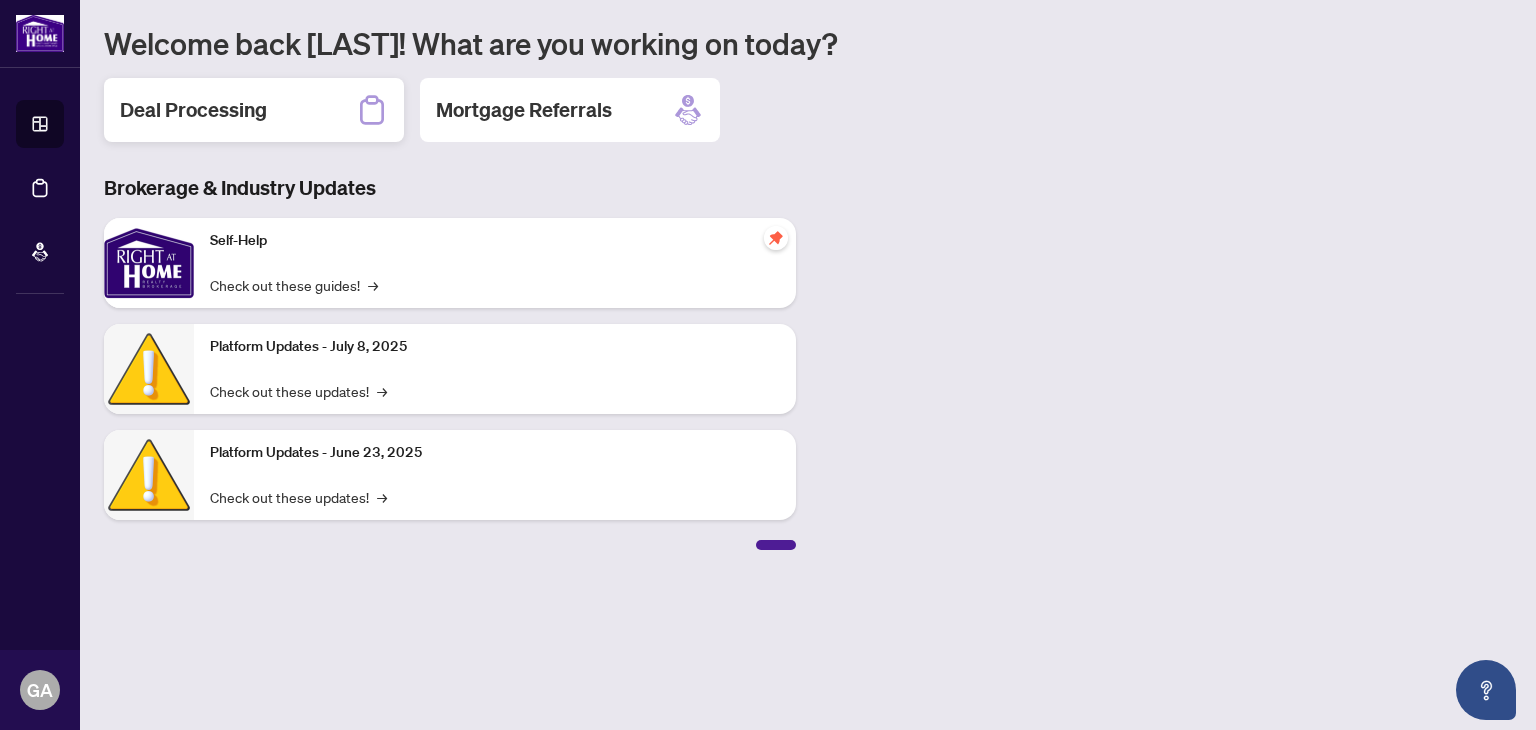 click on "Deal Processing" at bounding box center (254, 110) 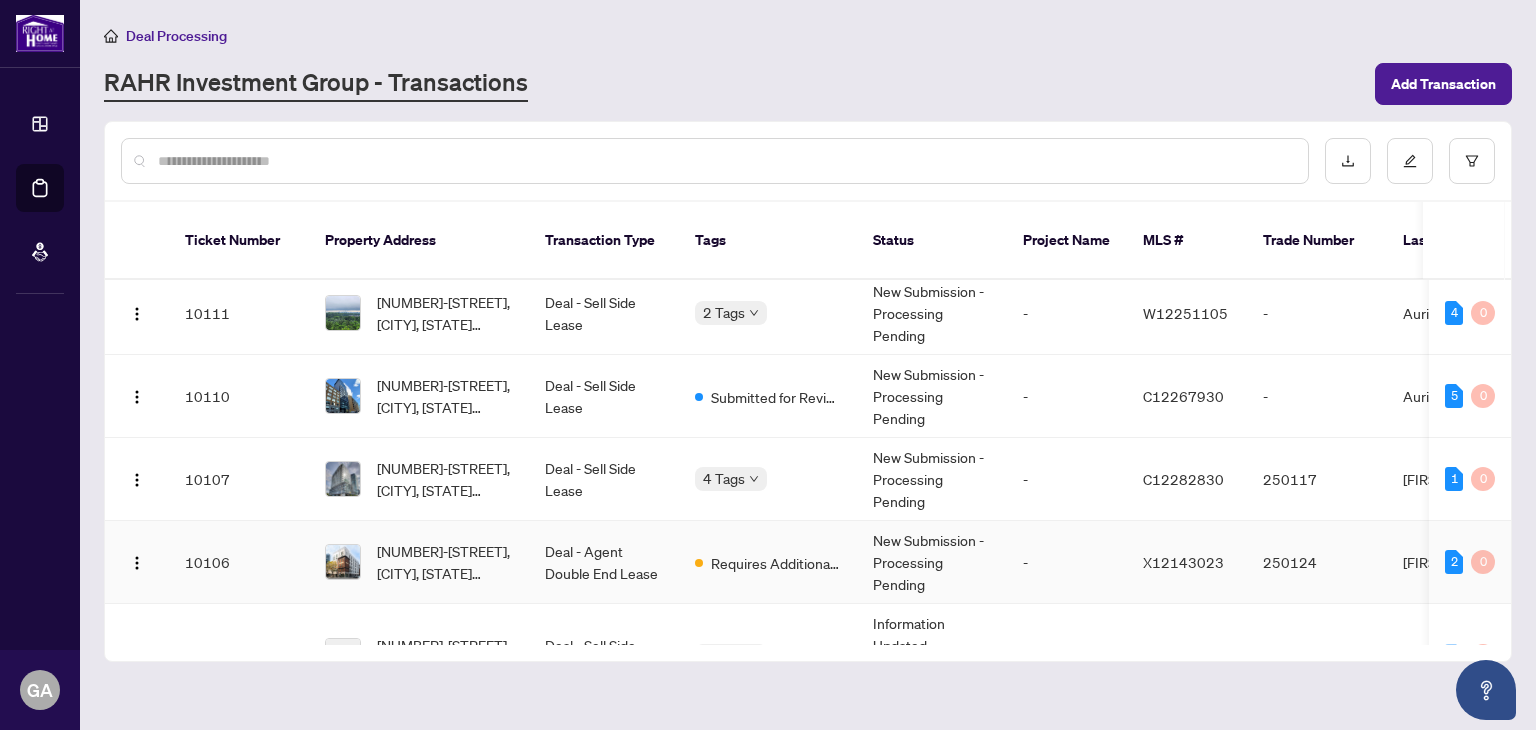 scroll, scrollTop: 300, scrollLeft: 0, axis: vertical 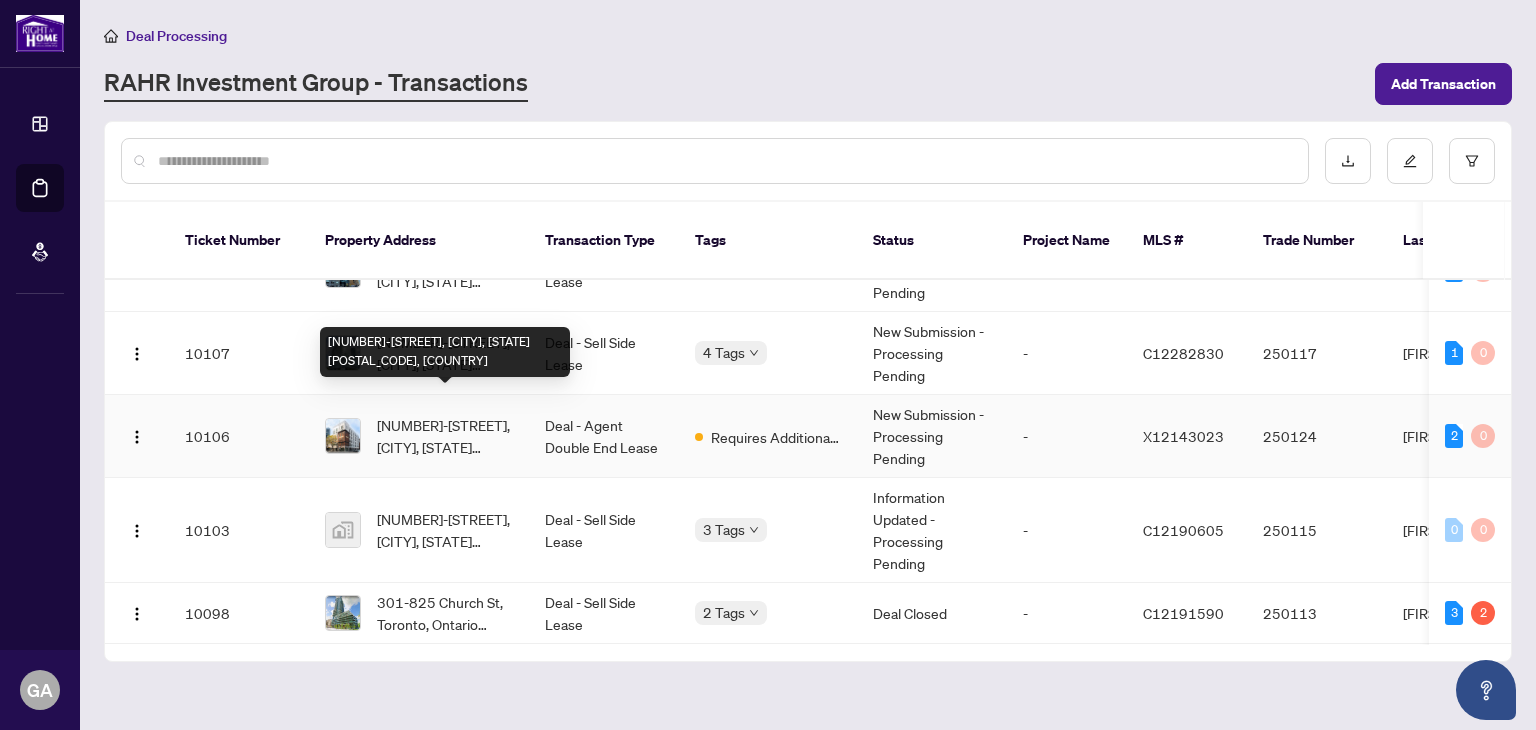 drag, startPoint x: 424, startPoint y: 411, endPoint x: 524, endPoint y: 331, distance: 128.06248 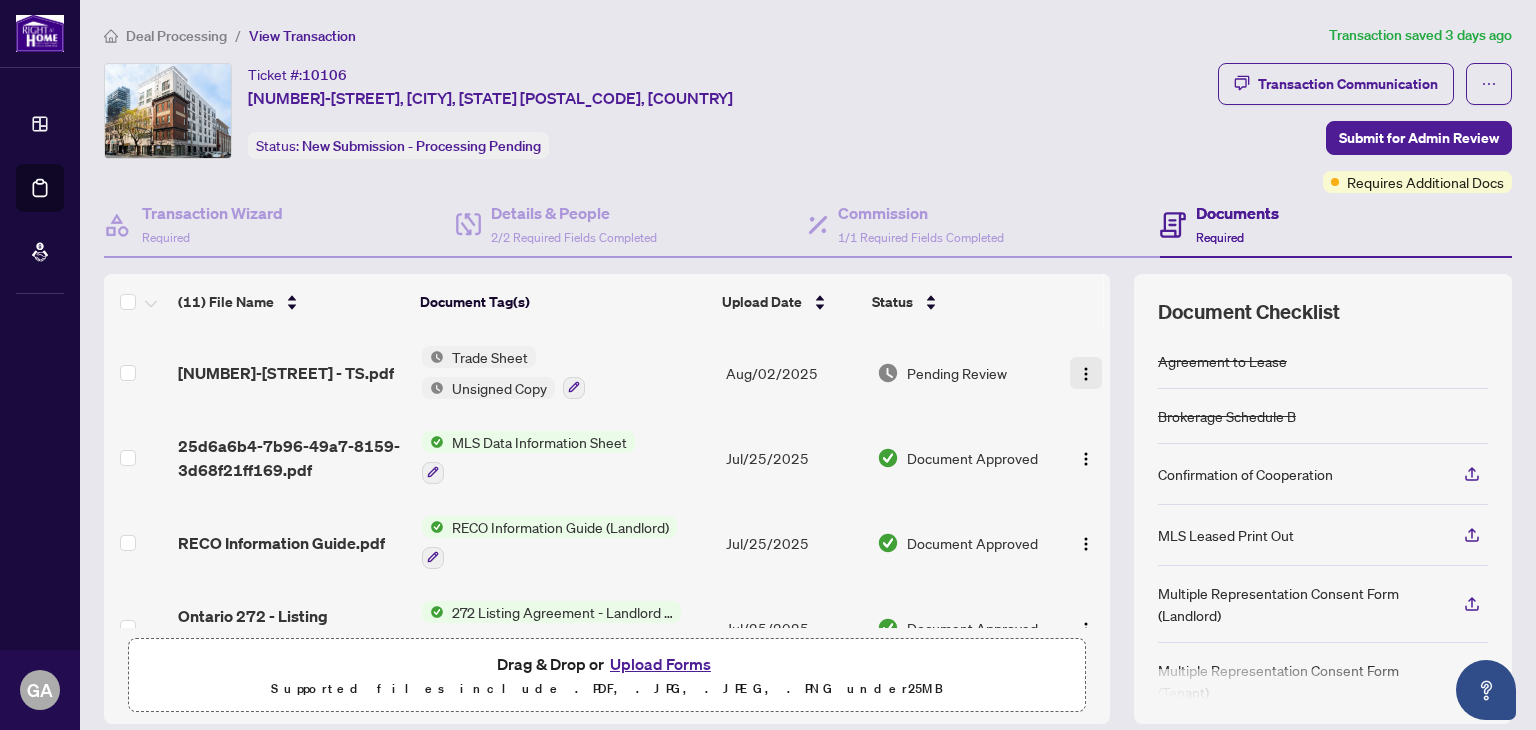 click at bounding box center [1086, 374] 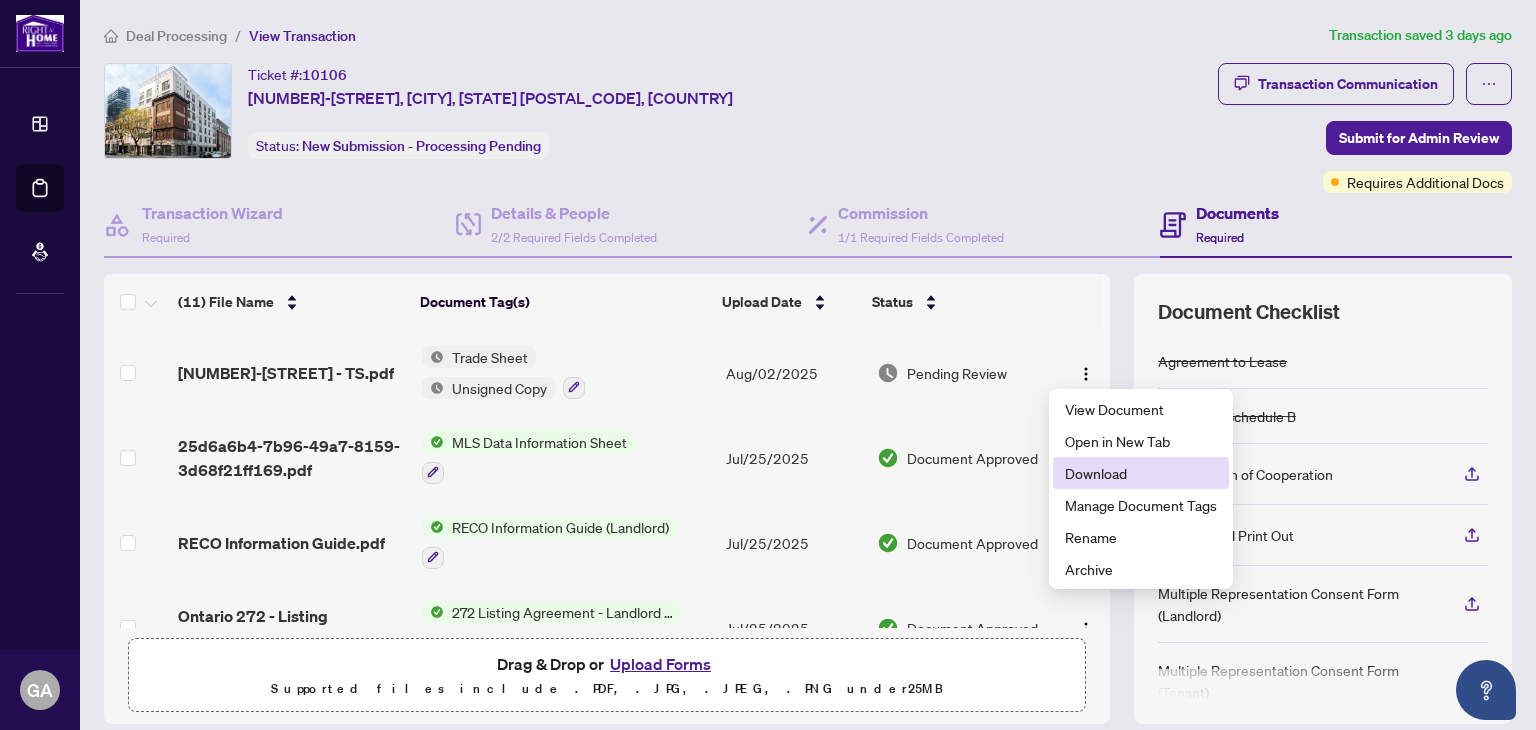 click on "Download" at bounding box center (1141, 473) 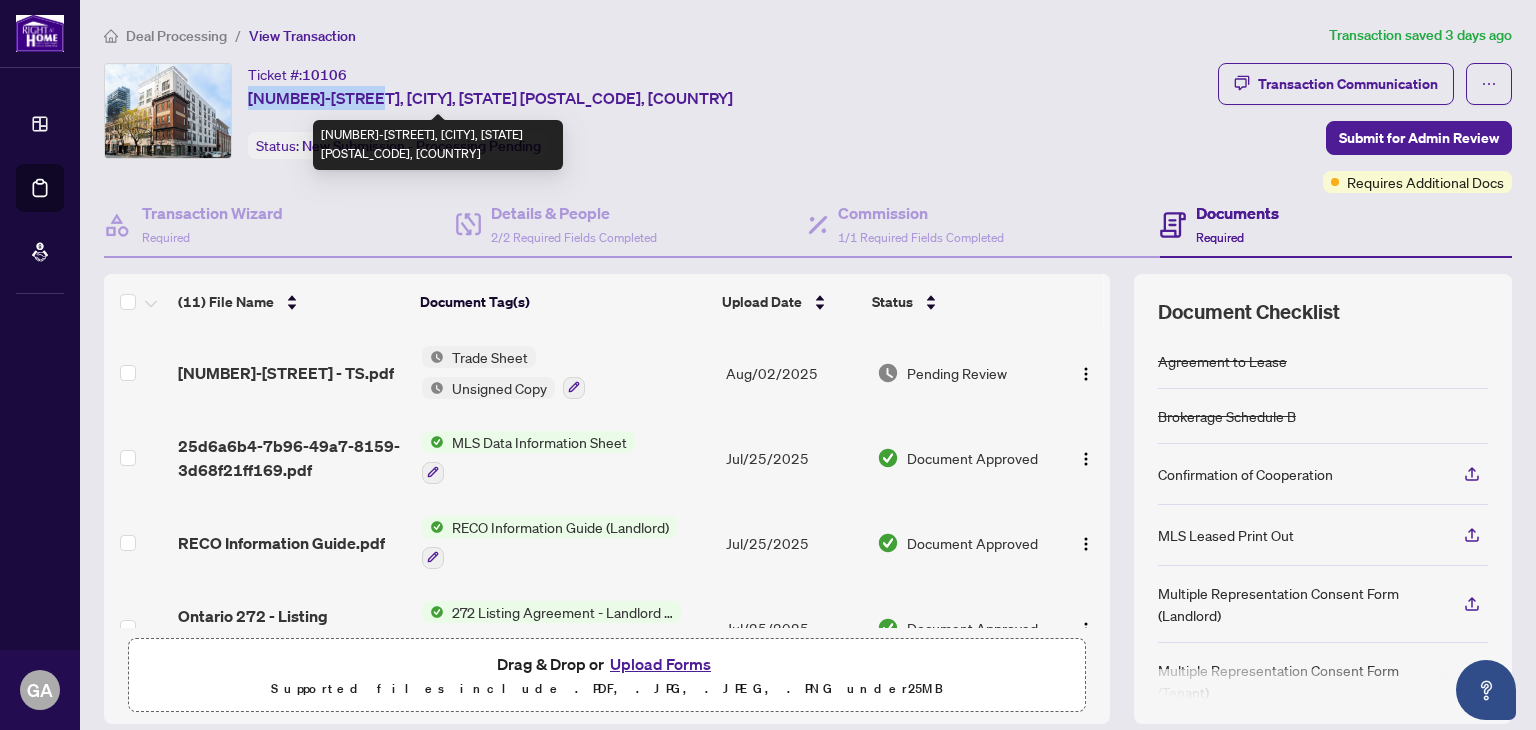 drag, startPoint x: 252, startPoint y: 95, endPoint x: 365, endPoint y: 94, distance: 113.004425 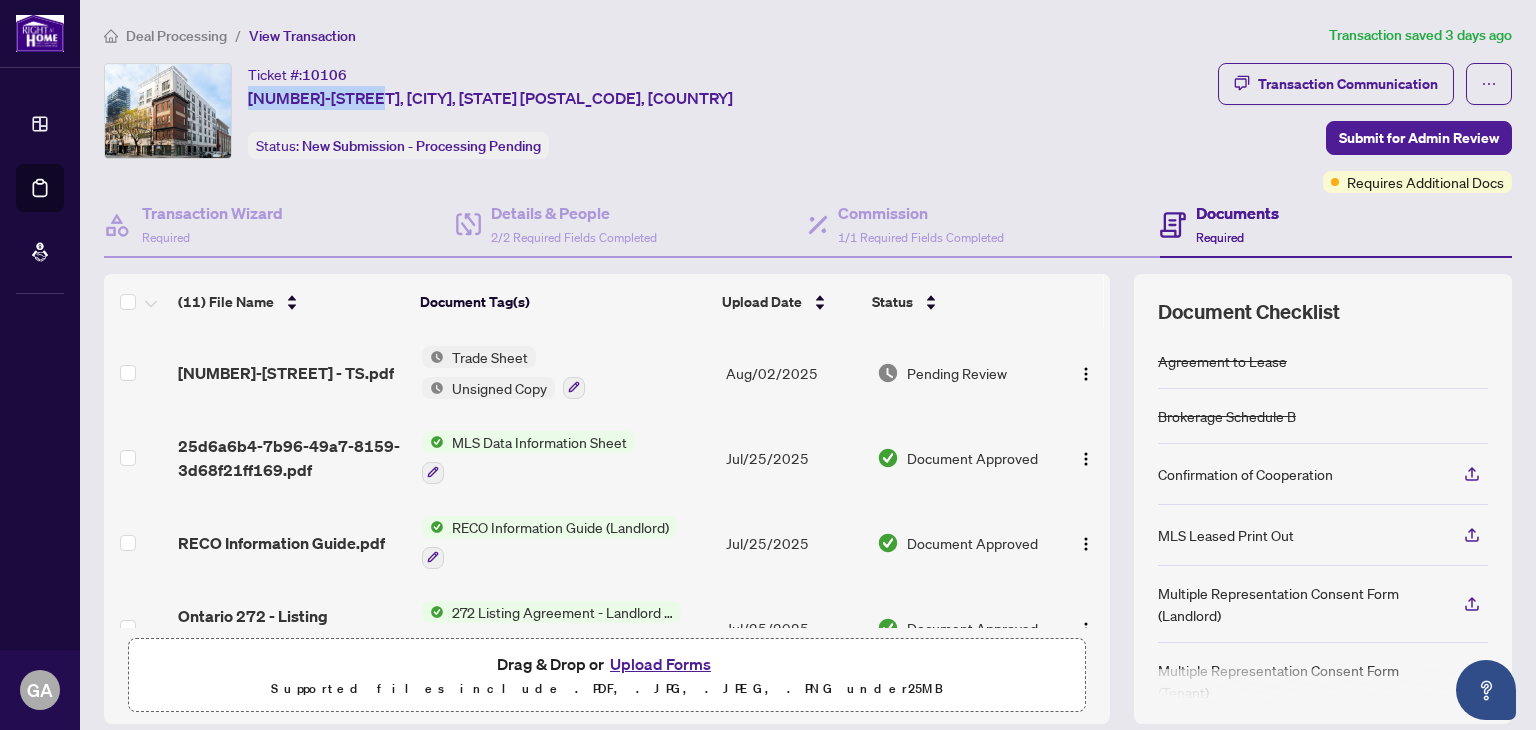 copy on "[NUMBER]-[STREET]" 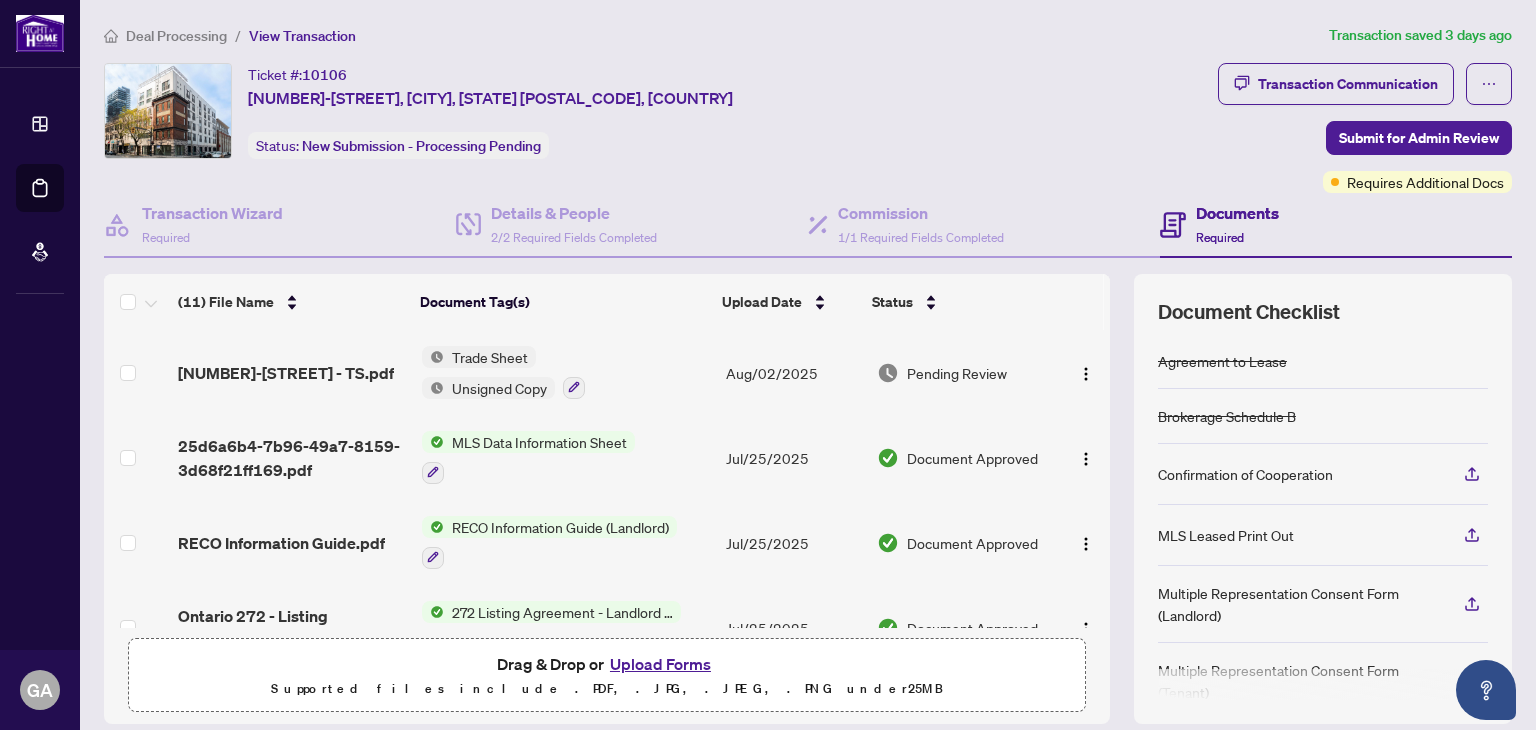 click on "Deal Processing" at bounding box center (176, 36) 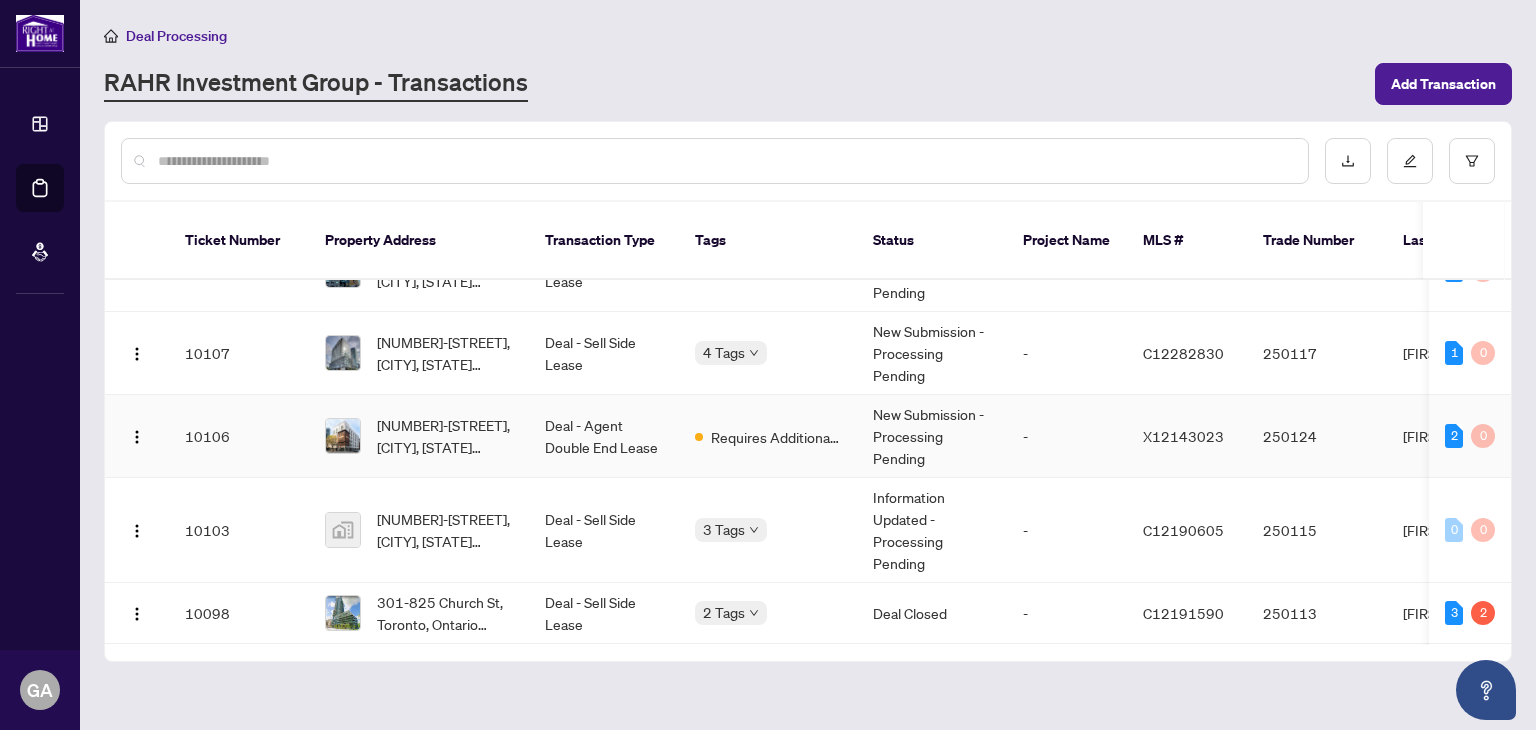 scroll, scrollTop: 400, scrollLeft: 0, axis: vertical 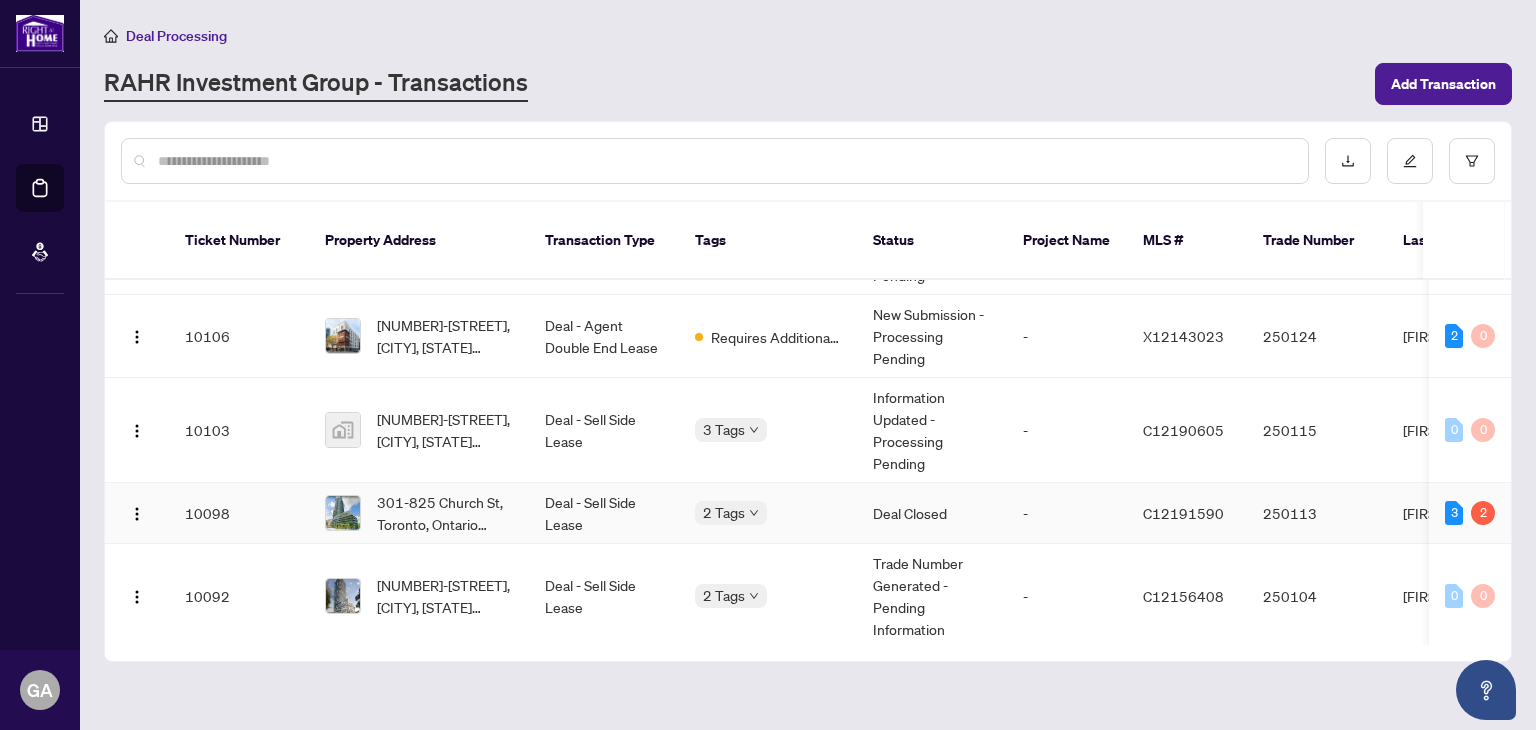 click on "301-825 Church St, Toronto, Ontario M4W 3Z4, Canada" at bounding box center (445, 513) 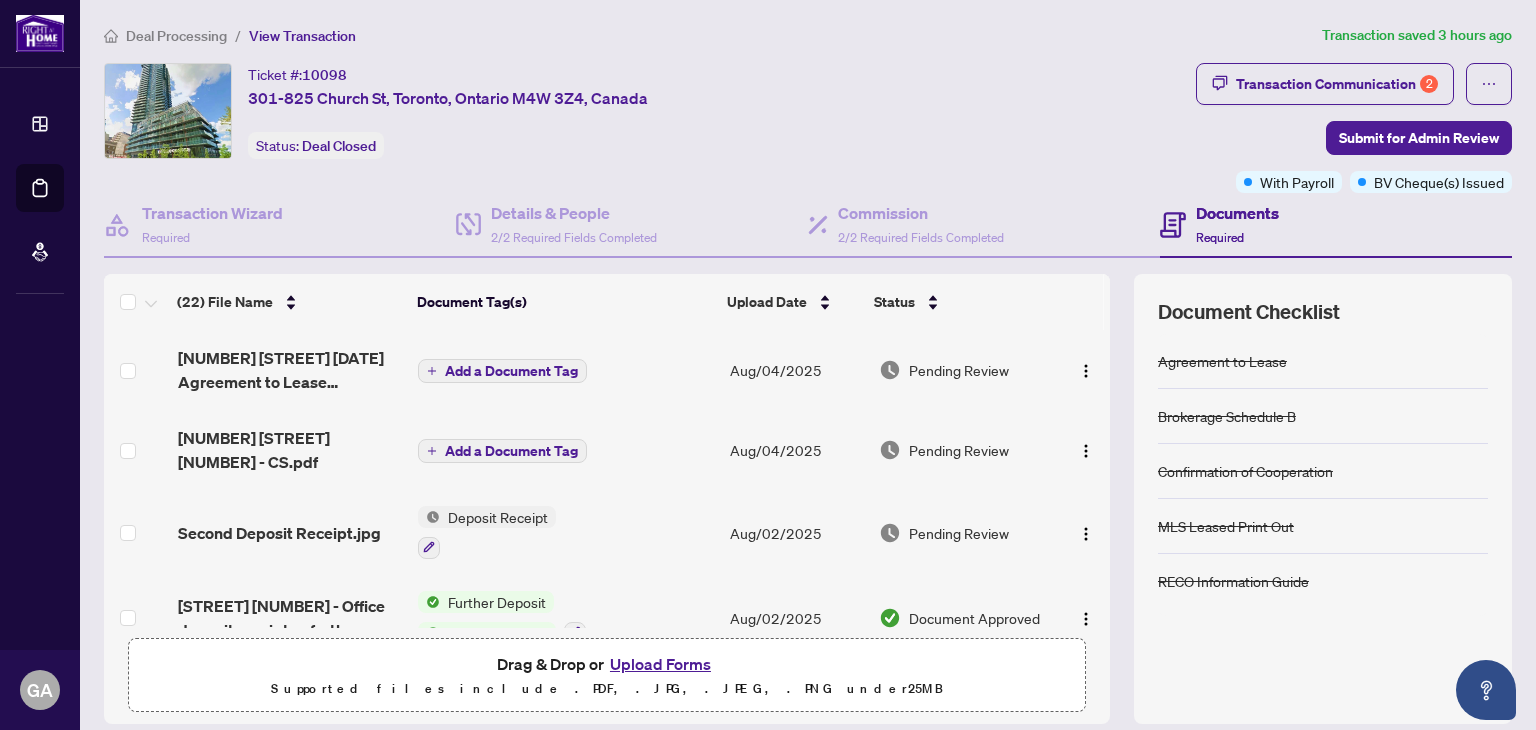 scroll, scrollTop: 100, scrollLeft: 0, axis: vertical 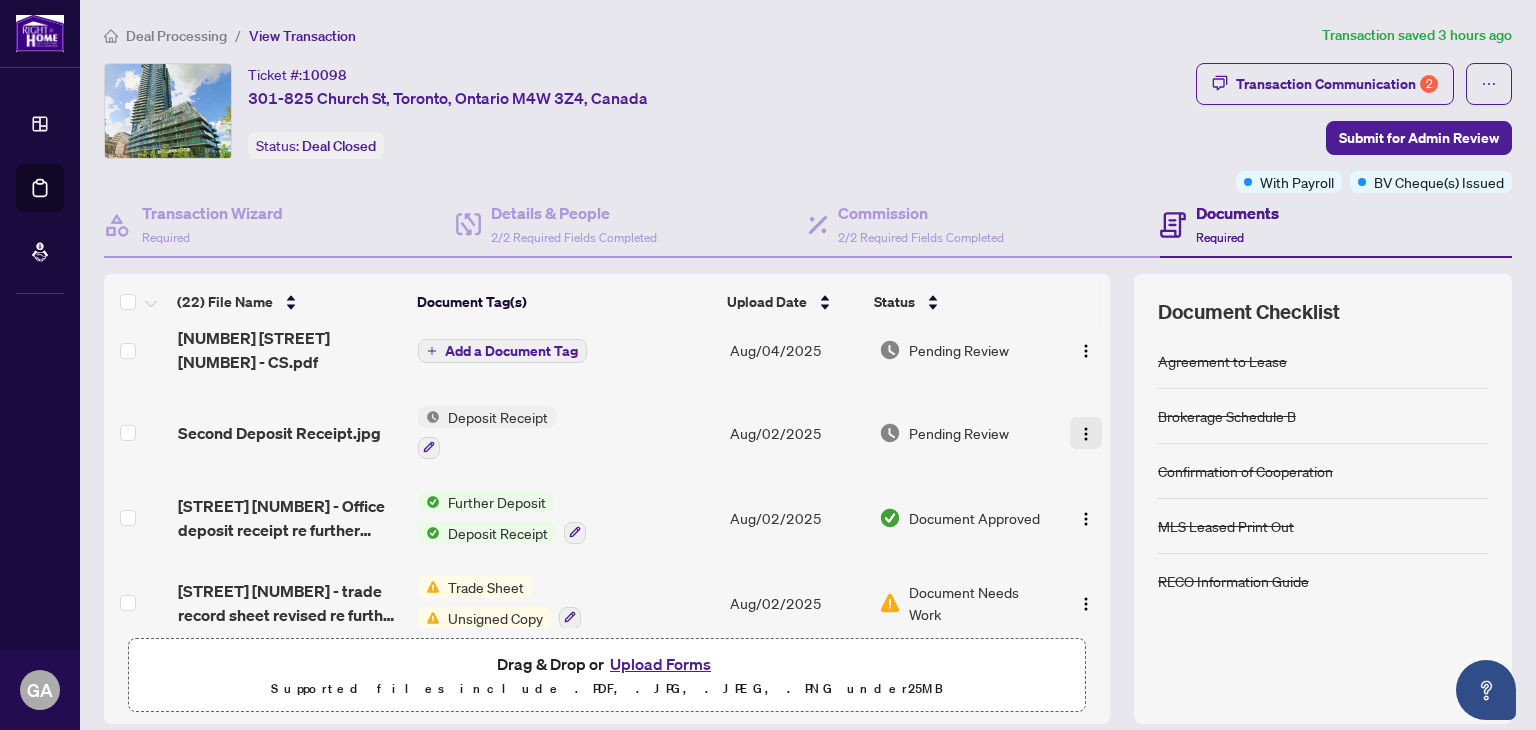 click at bounding box center [1086, 434] 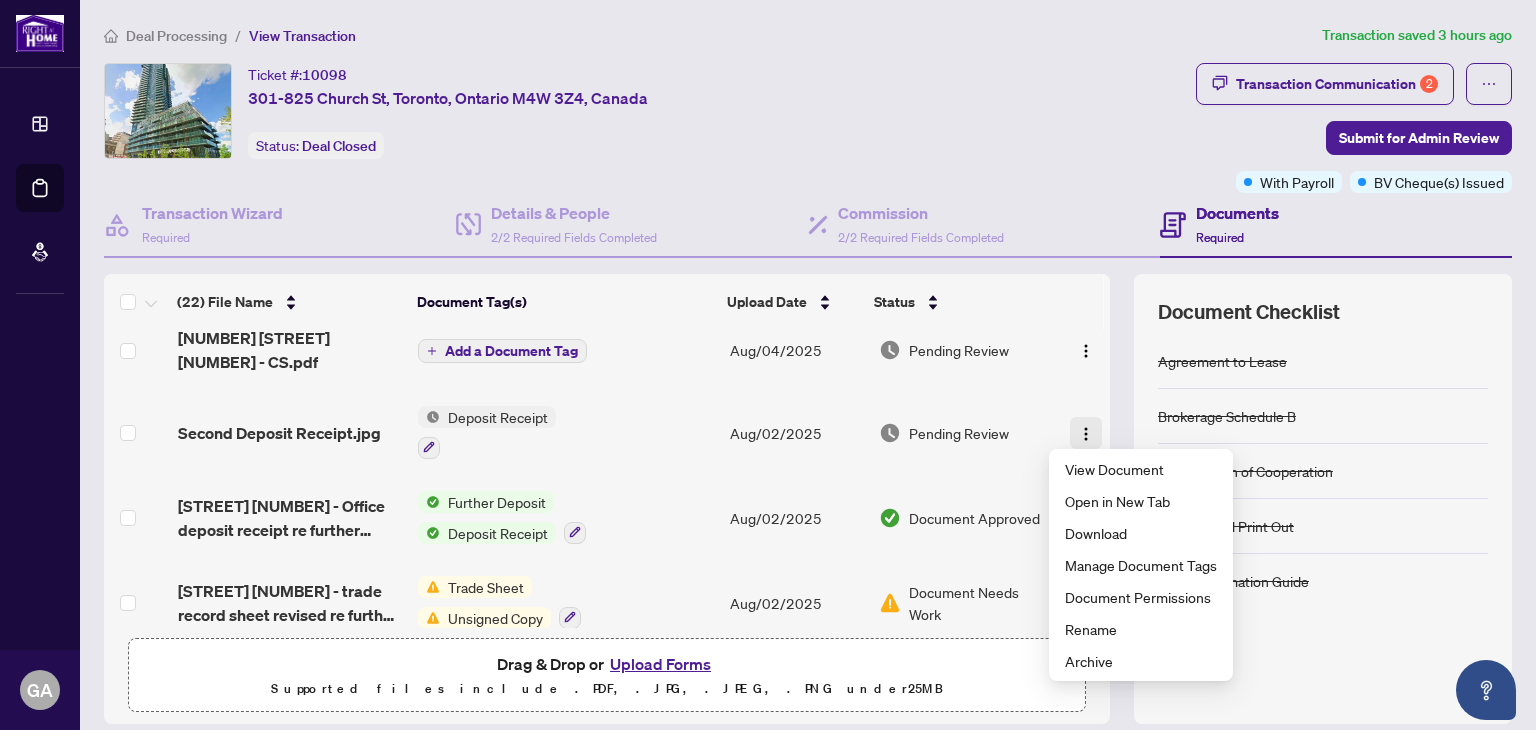 click at bounding box center (1086, 434) 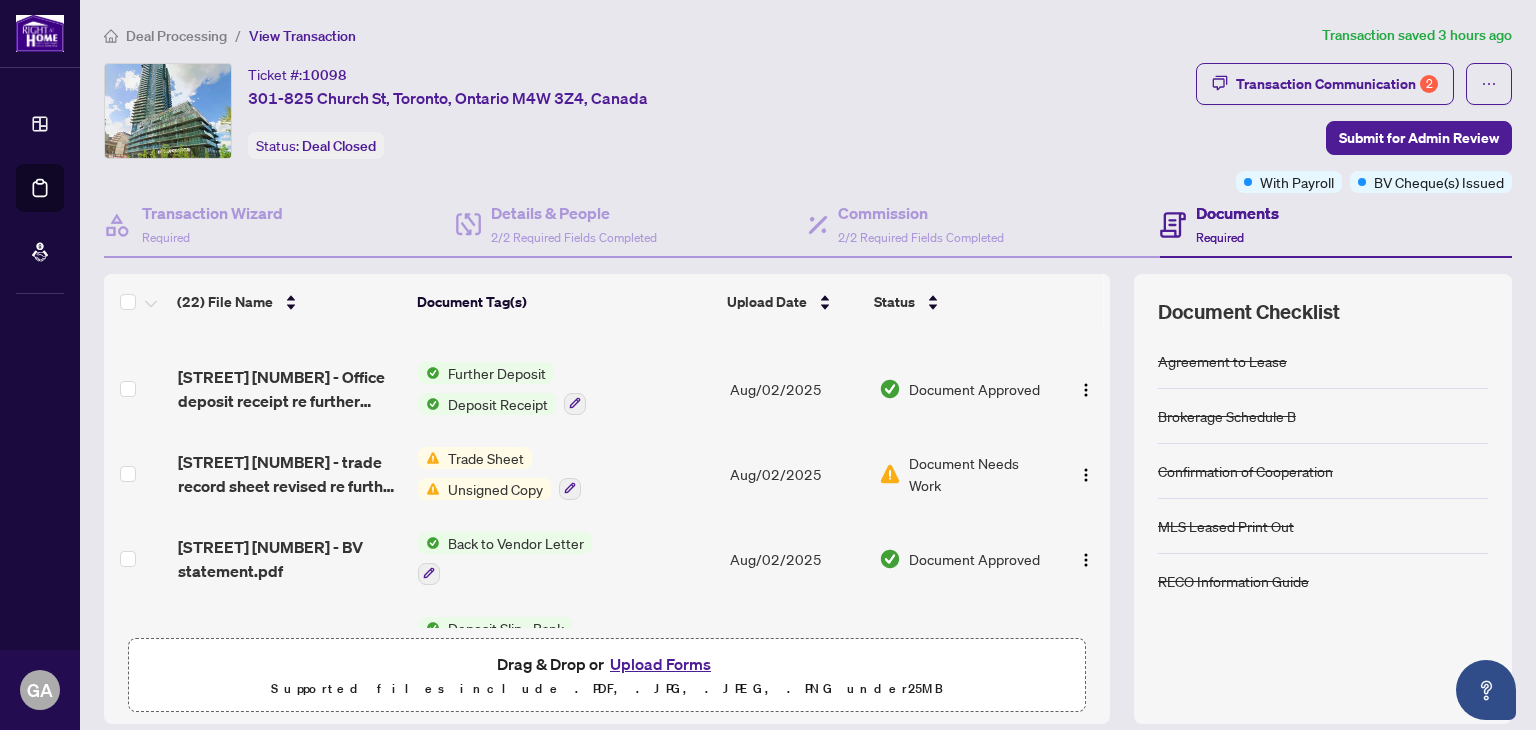 scroll, scrollTop: 200, scrollLeft: 0, axis: vertical 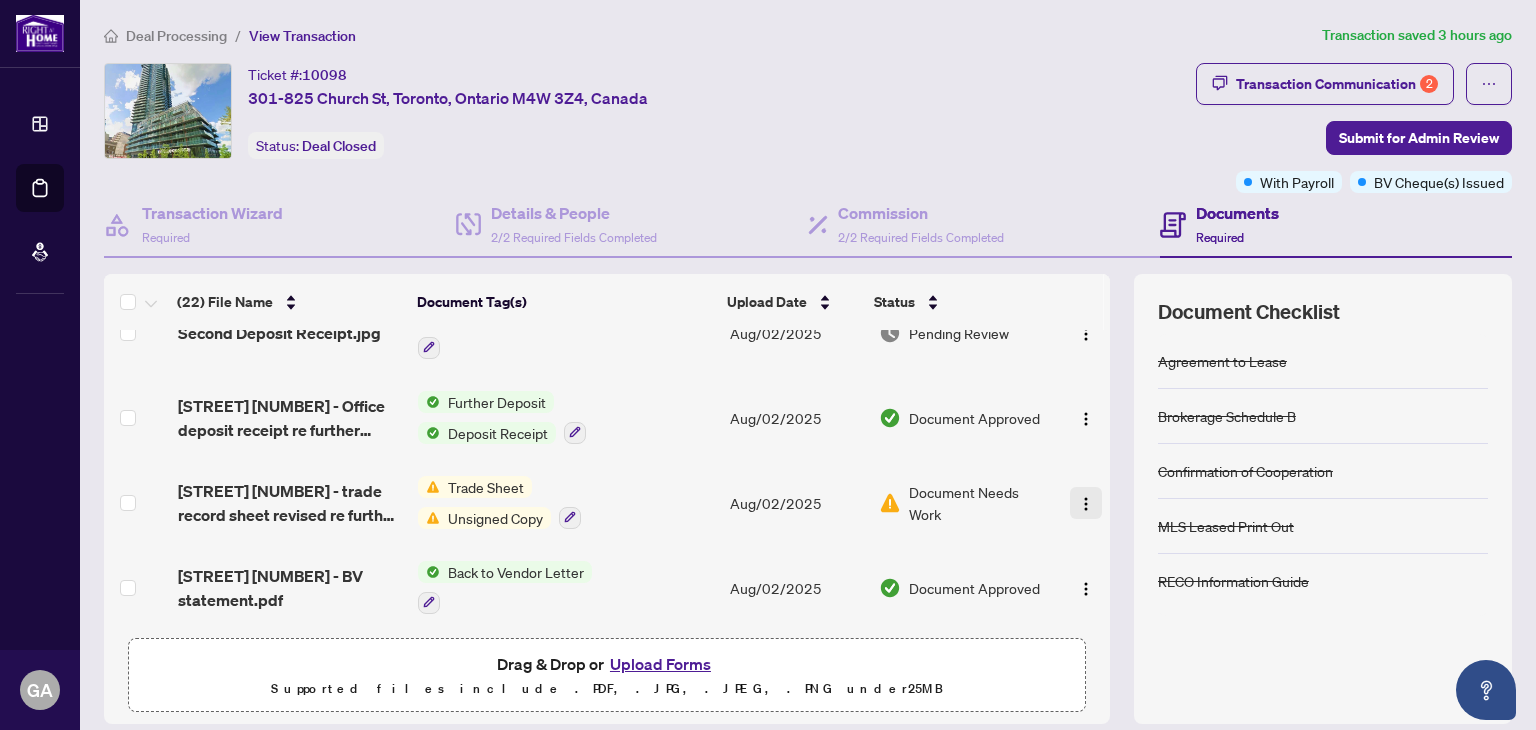 click at bounding box center (1086, 504) 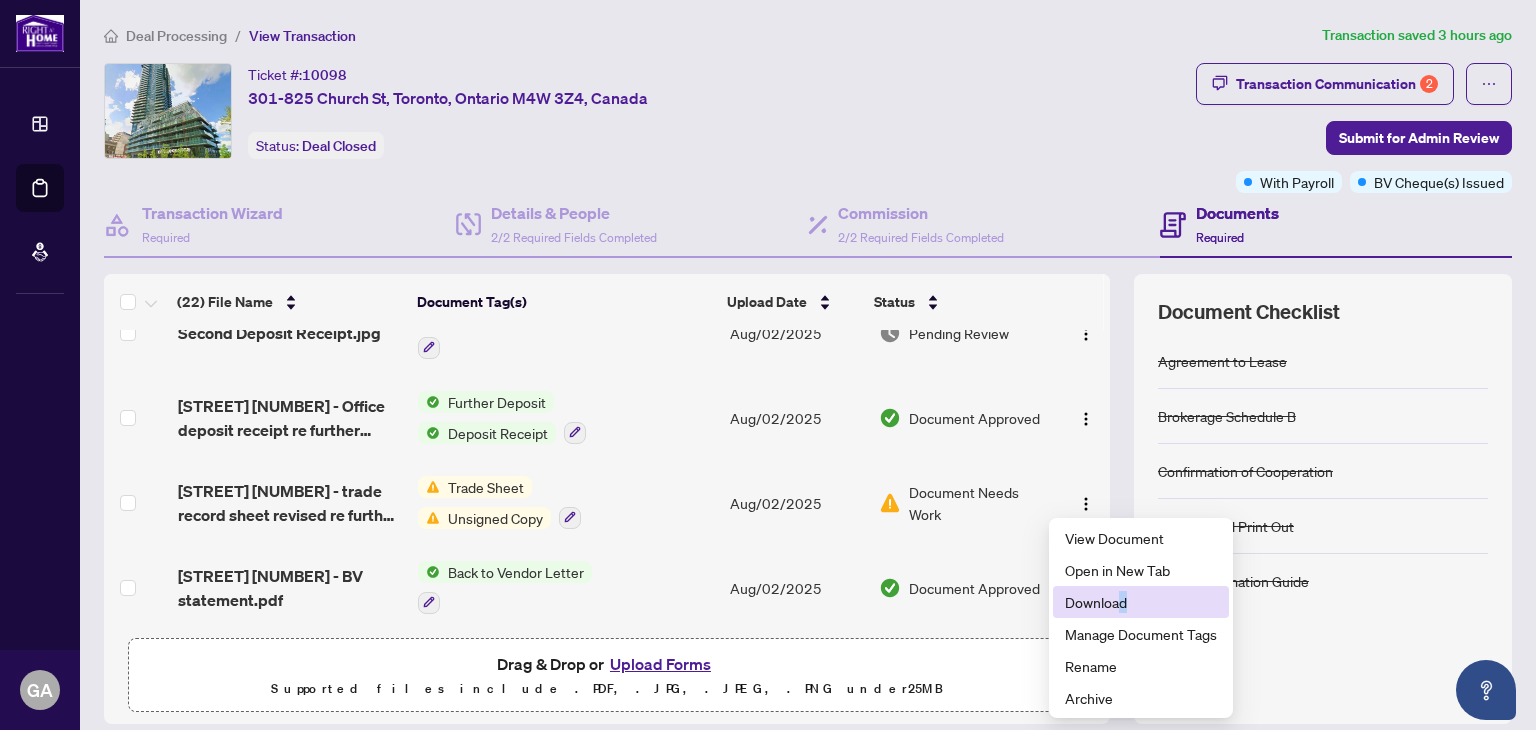click on "Download" at bounding box center [1141, 602] 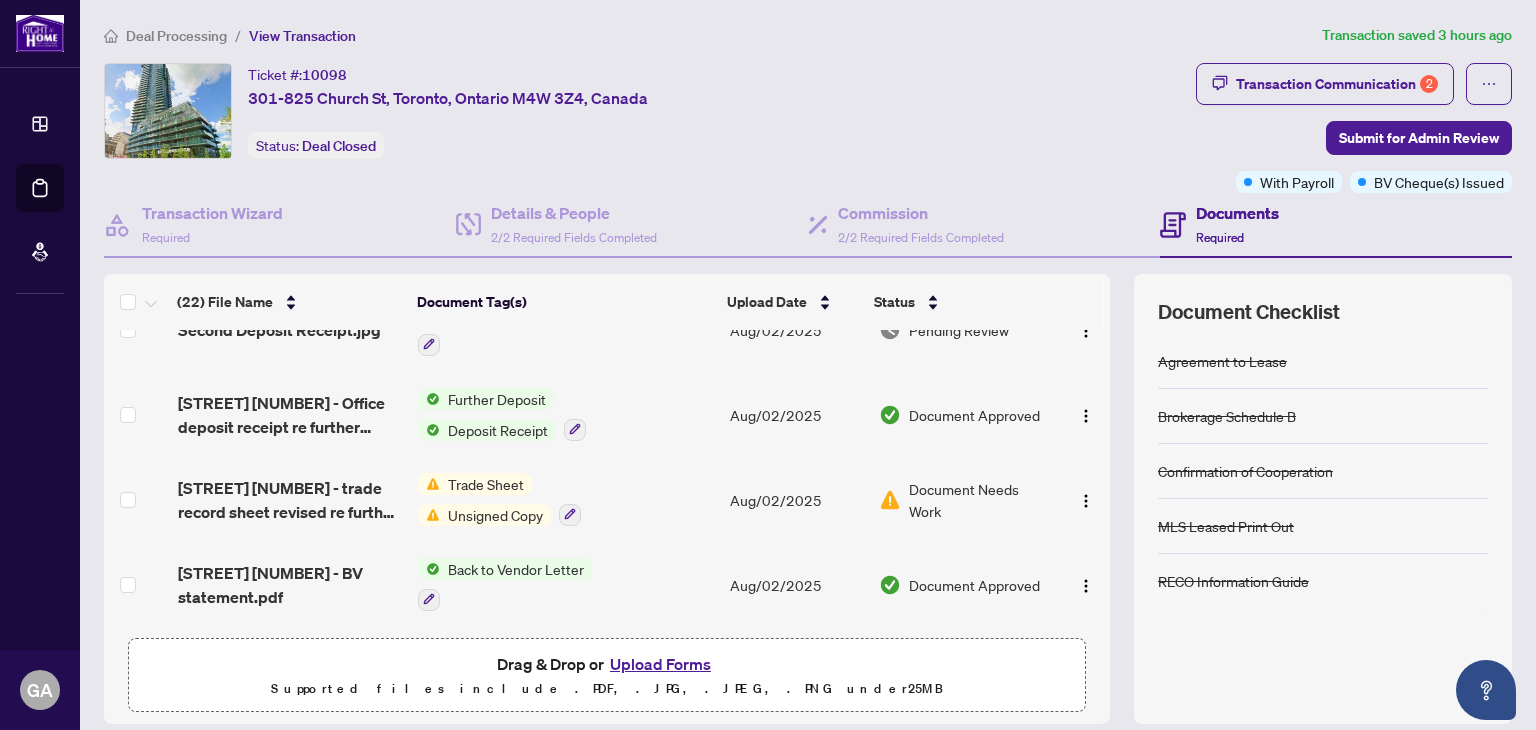 scroll, scrollTop: 200, scrollLeft: 0, axis: vertical 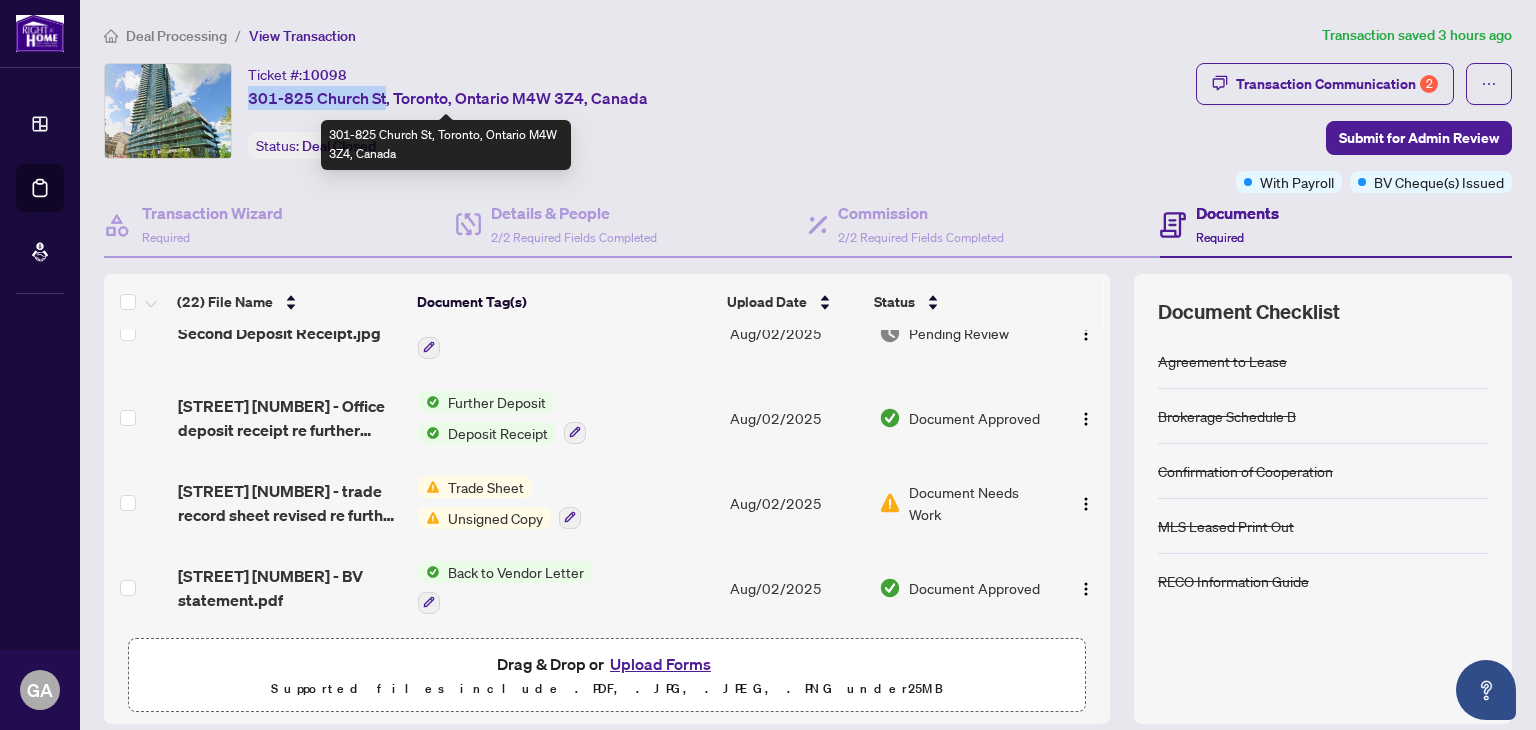 drag, startPoint x: 240, startPoint y: 96, endPoint x: 384, endPoint y: 105, distance: 144.28098 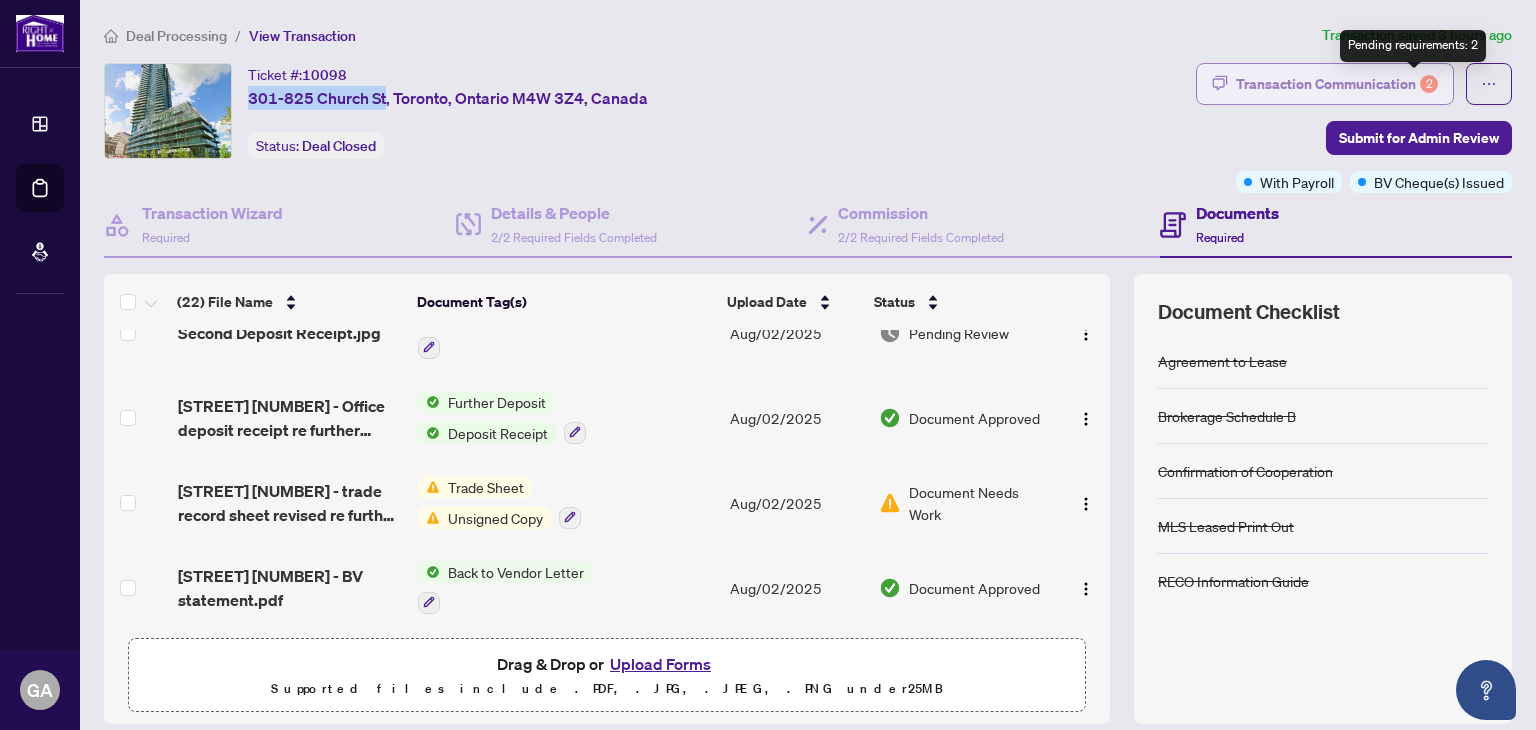 click on "2" at bounding box center (1429, 84) 